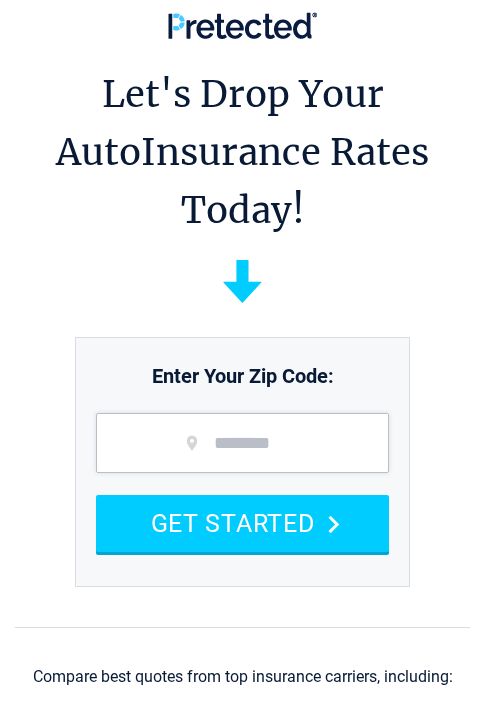 scroll, scrollTop: 0, scrollLeft: 0, axis: both 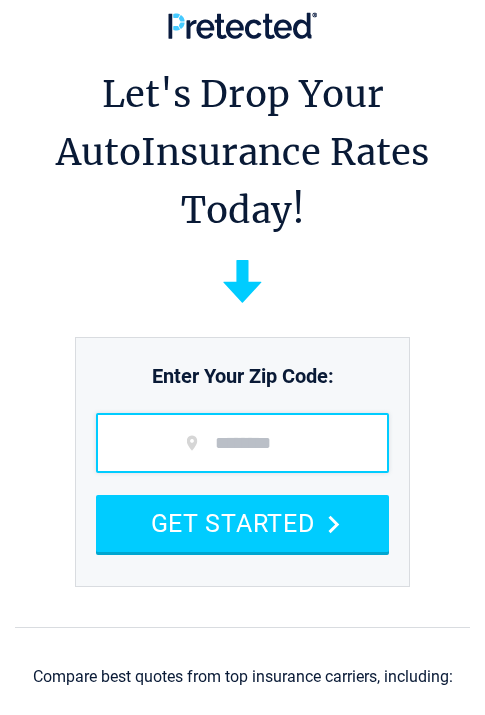 click at bounding box center [242, 443] 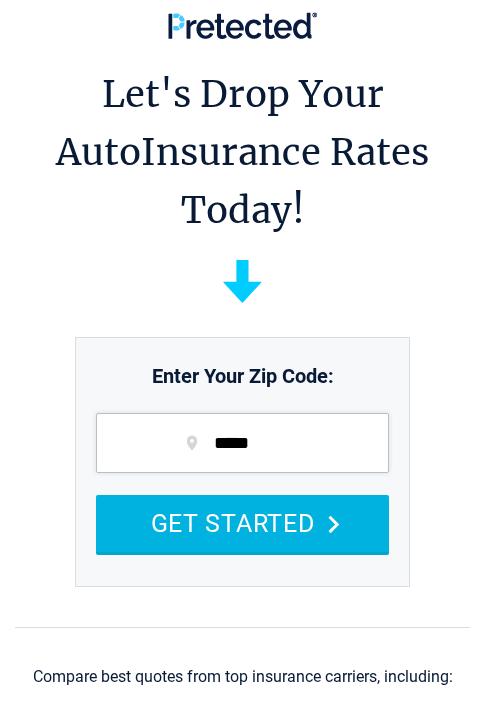 type on "*****" 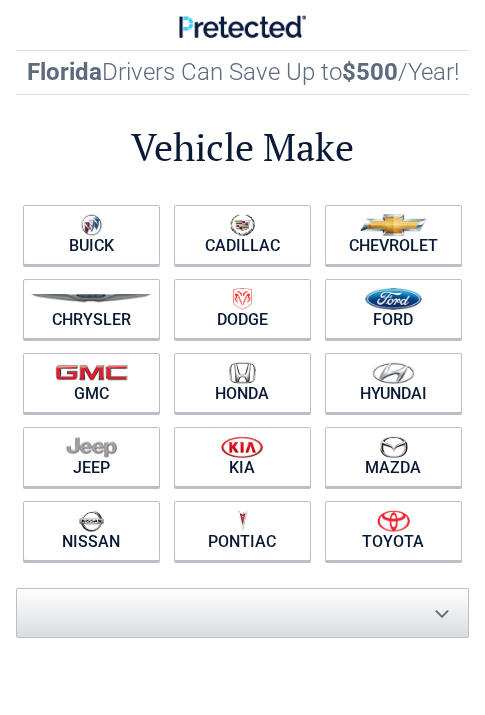 scroll, scrollTop: 0, scrollLeft: 0, axis: both 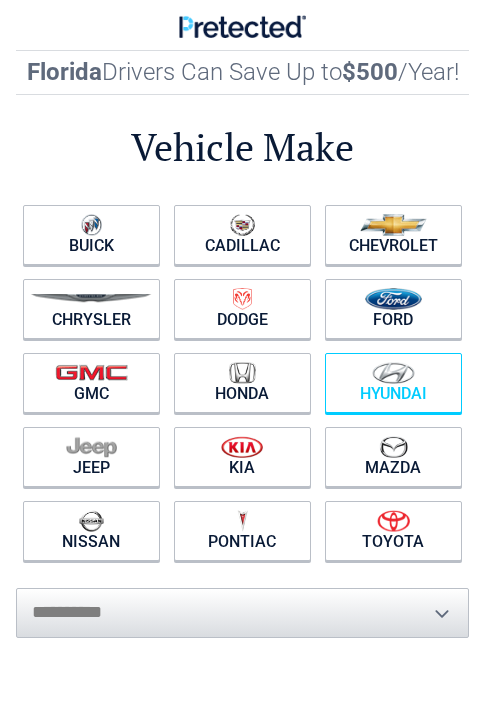 click on "Hyundai" at bounding box center (393, 383) 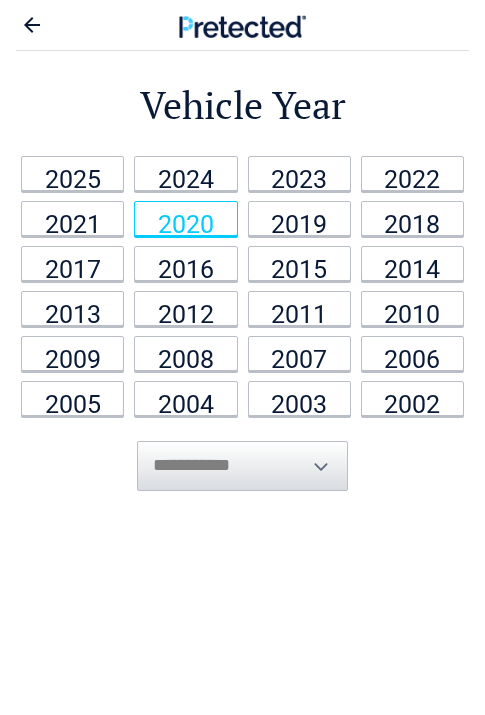 click on "2020" at bounding box center [185, 218] 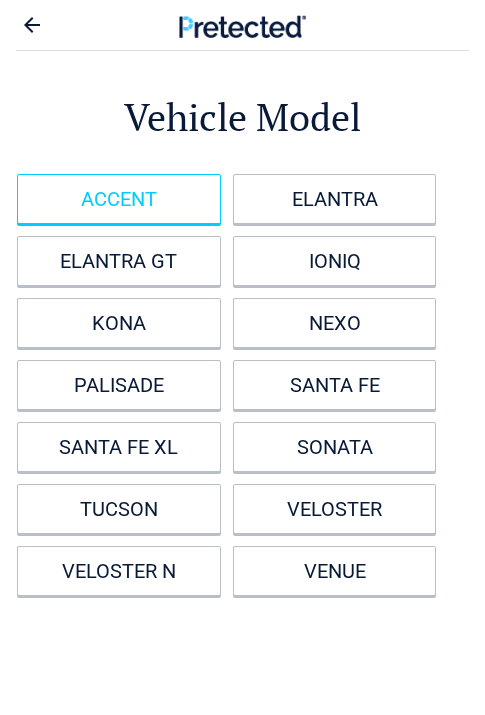 click on "ACCENT" at bounding box center (119, 199) 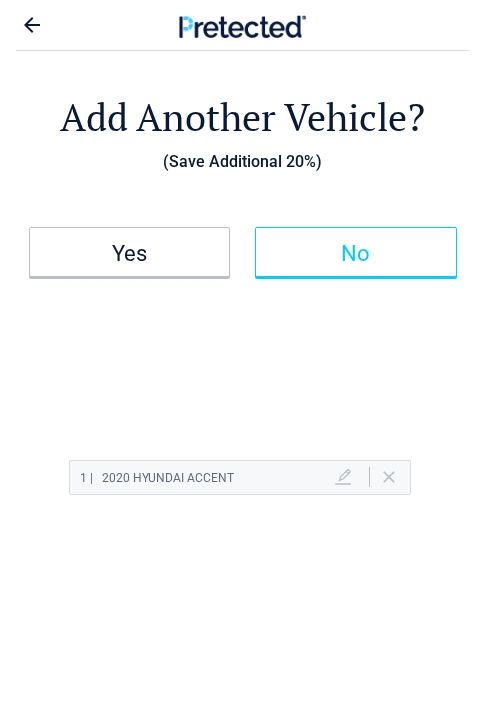 click on "No" at bounding box center (356, 254) 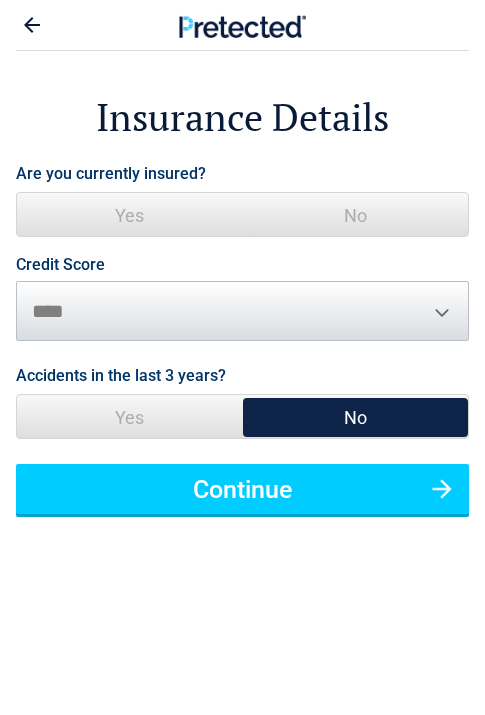 click on "Yes" at bounding box center (130, 215) 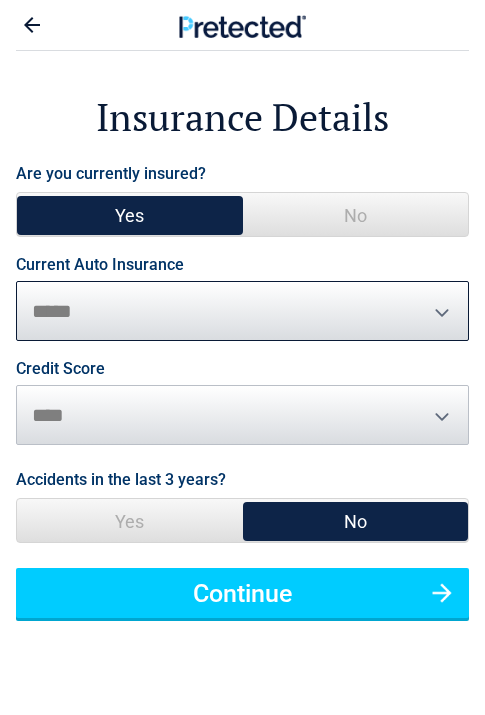 click on "**********" at bounding box center [242, 311] 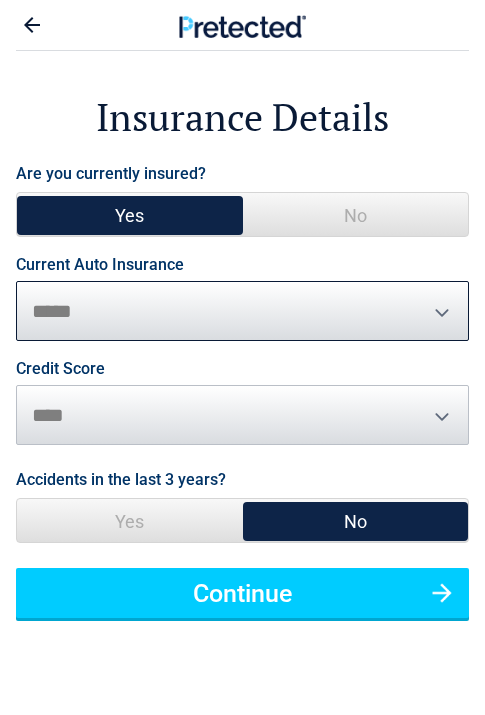 select on "***" 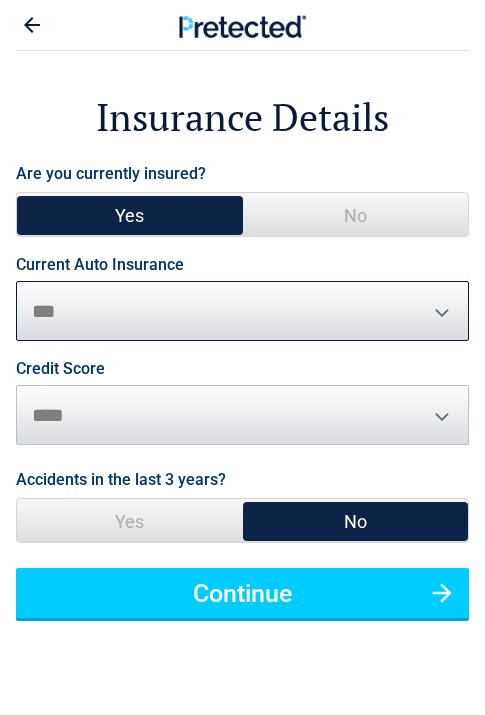 click on "**********" at bounding box center (242, 311) 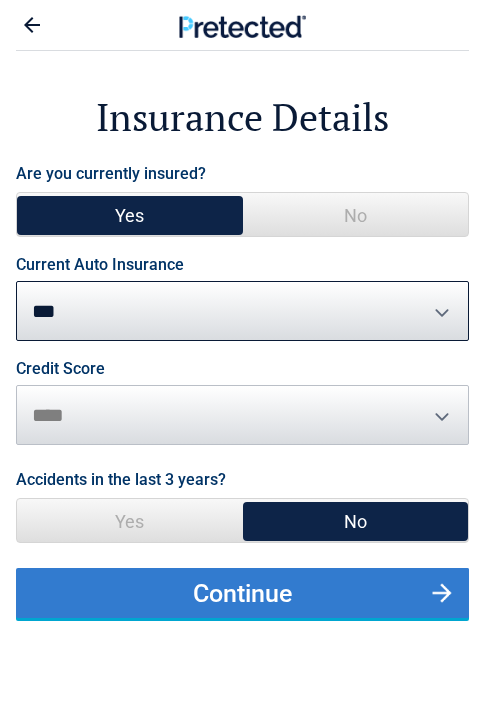 click on "Continue" at bounding box center (242, 593) 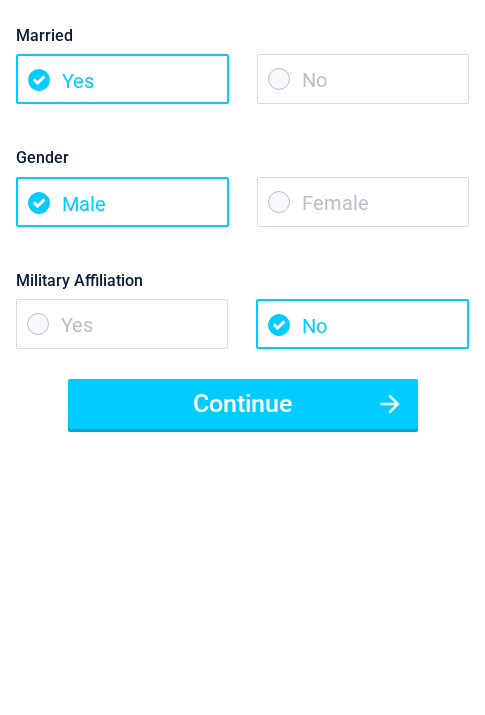 scroll, scrollTop: 300, scrollLeft: 0, axis: vertical 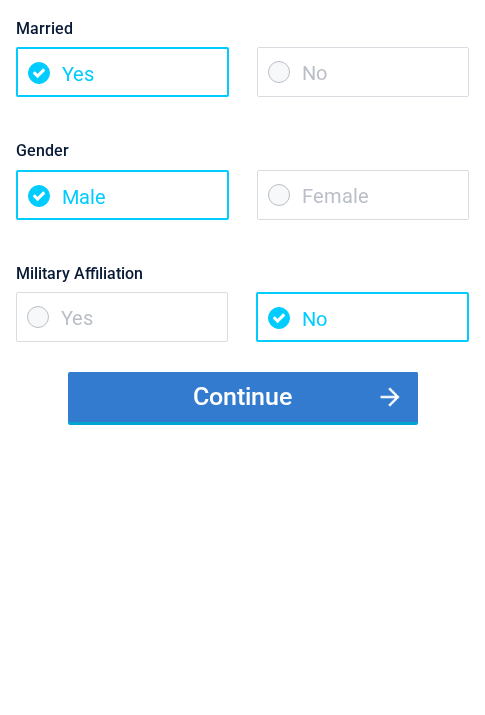 click on "Continue" at bounding box center (243, 397) 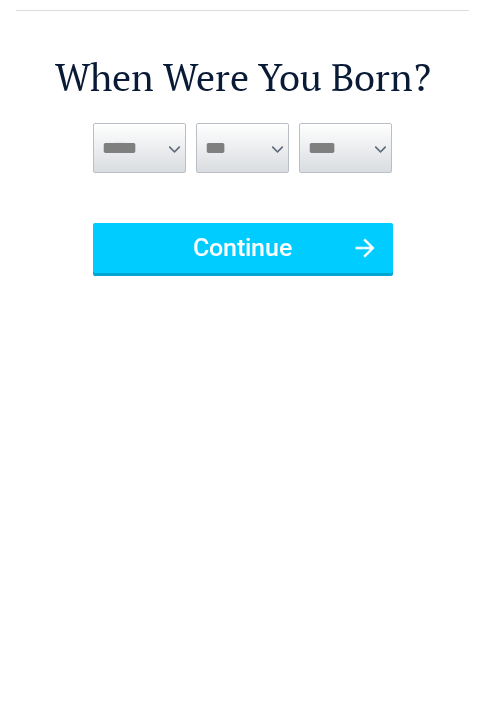 scroll, scrollTop: 0, scrollLeft: 0, axis: both 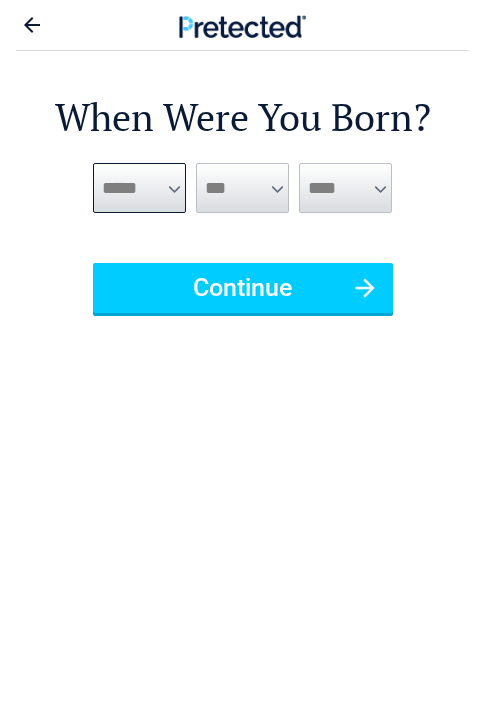 click on "*****
***
***
***
***
***
***
***
***
***
***
***
***" at bounding box center (139, 188) 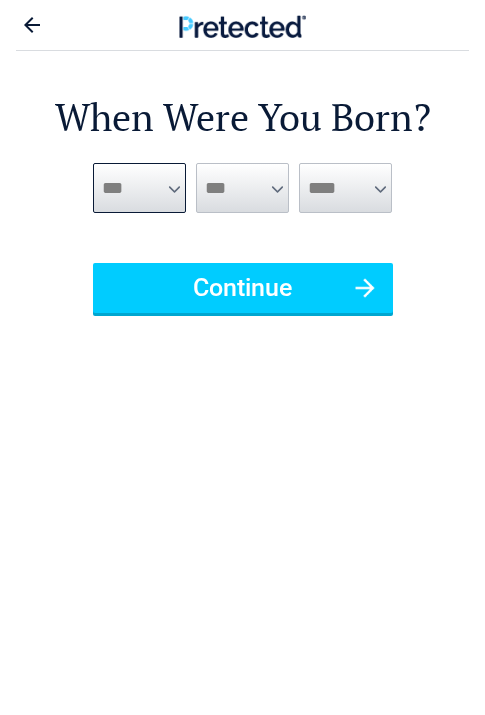 click on "*****
***
***
***
***
***
***
***
***
***
***
***
***" at bounding box center [139, 188] 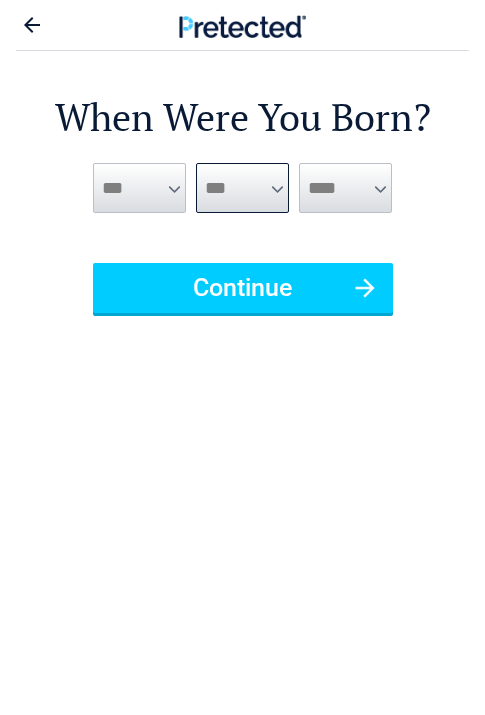 click on "*** * * * * * * * * * ** ** ** ** ** ** ** ** ** ** ** ** ** ** ** ** ** ** ** ** ** **" at bounding box center (242, 188) 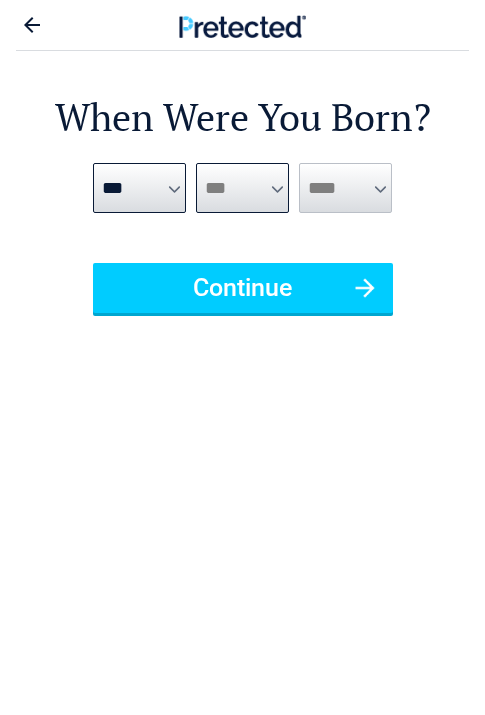 select on "*" 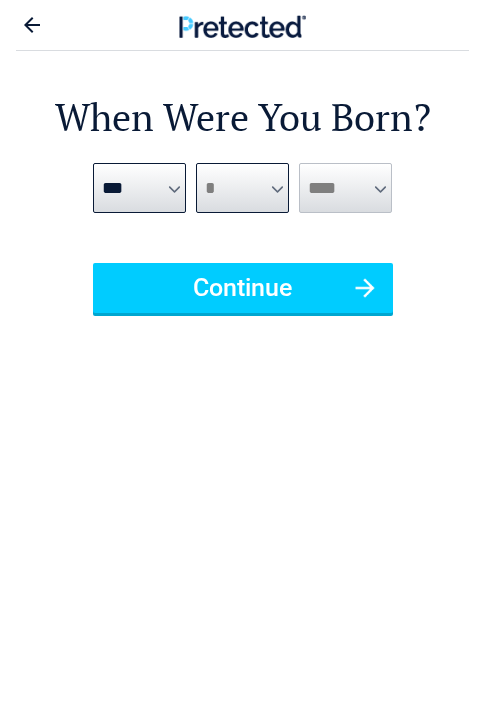 click on "*** * * * * * * * * * ** ** ** ** ** ** ** ** ** ** ** ** ** ** ** ** ** ** ** ** ** **" at bounding box center [242, 188] 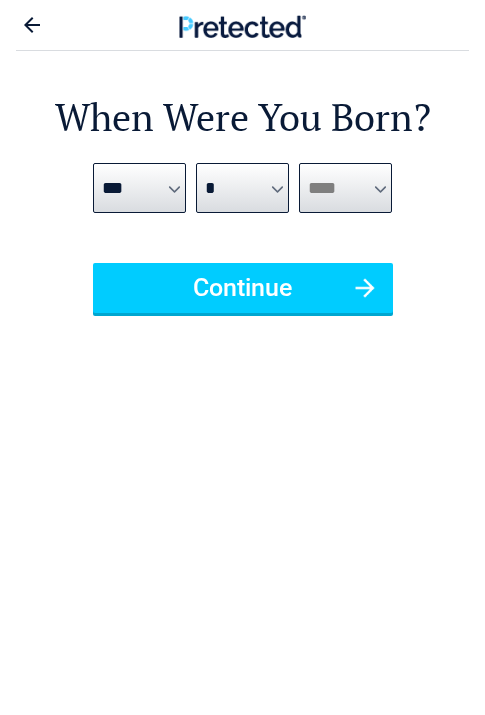 click on "****
****
****
****
****
****
****
****
****
****
****
****
****
****
****
****
****
****
****
****
****
****
****
****
****
****
****
****
****
****
****
****
****
****
****
****
****
****
****
****
****
****
****
****
****
****
****
****
****
****
****
****
****
****
****
****
****
****
****
****
****
****
****
****" at bounding box center (345, 188) 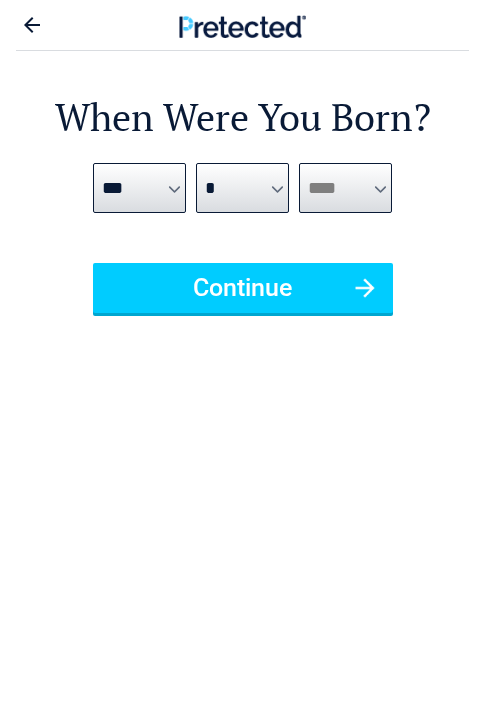 select on "****" 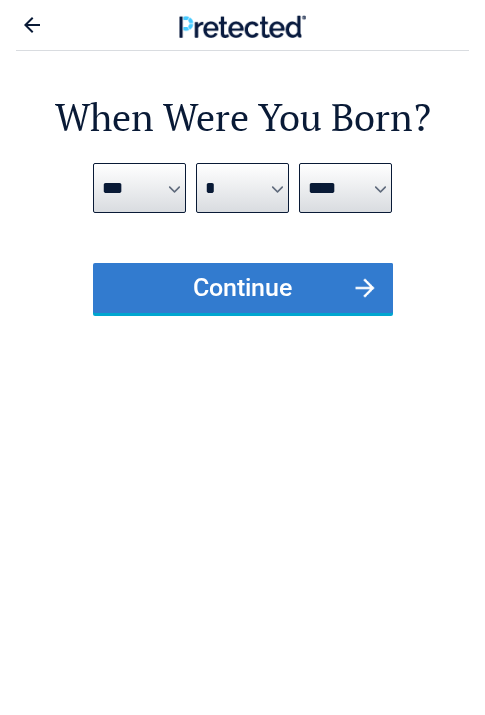 click on "Continue" at bounding box center (243, 288) 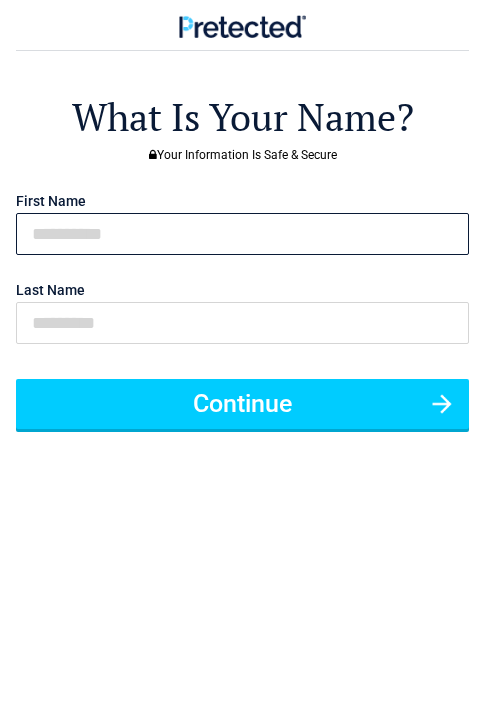 click at bounding box center (242, 234) 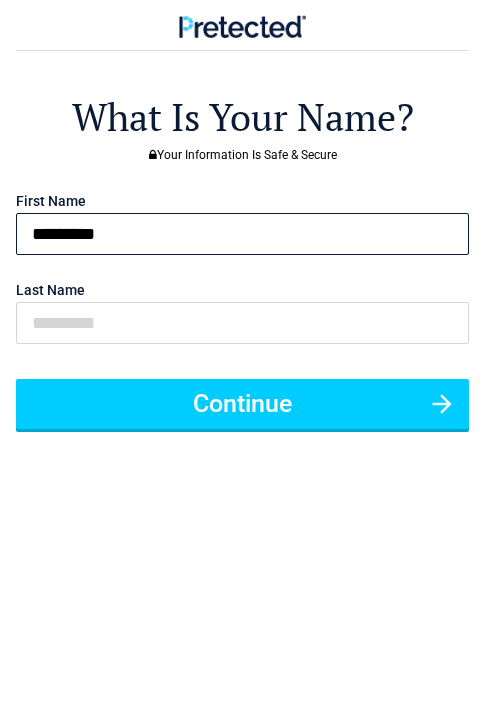 type on "*********" 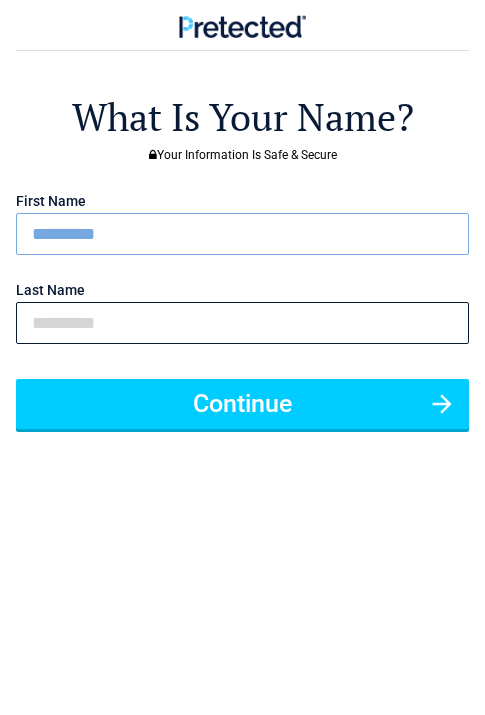 click at bounding box center (242, 323) 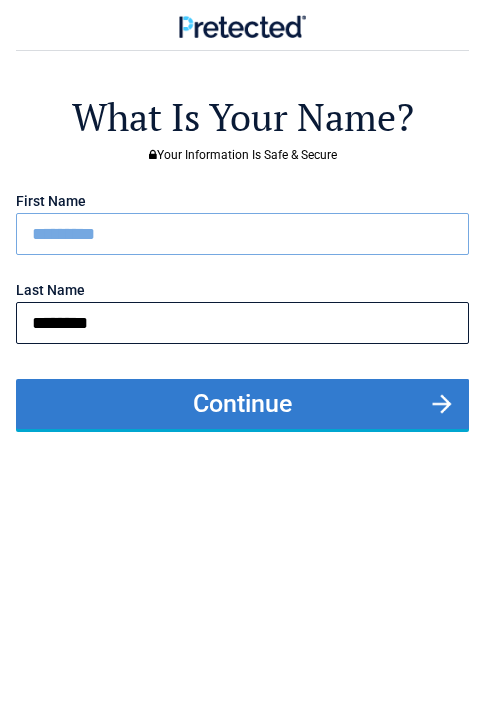 type on "********" 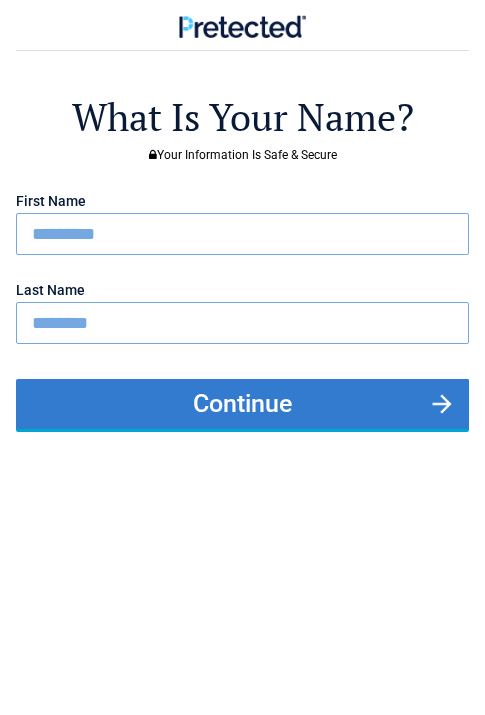 click on "Continue" at bounding box center (242, 404) 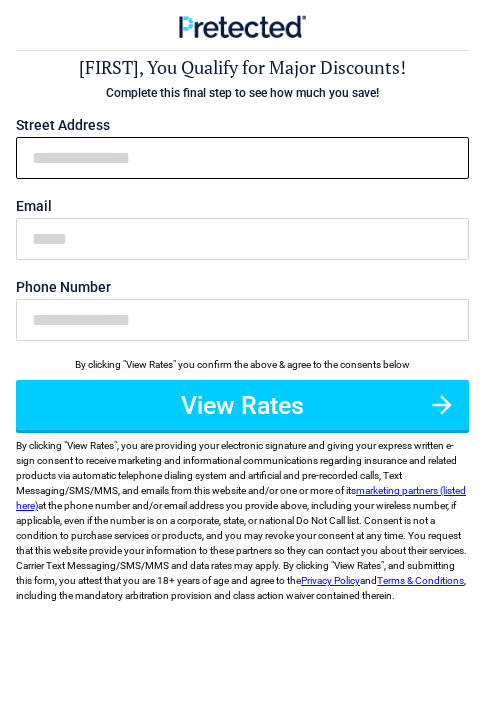 click on "First Name" at bounding box center [242, 158] 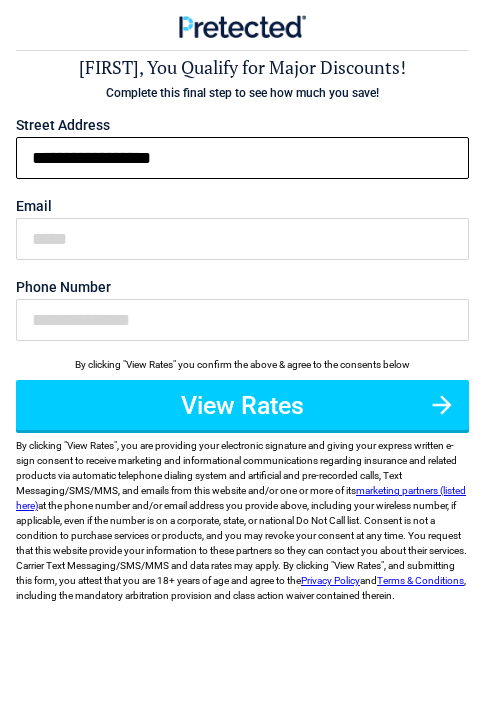 type on "**********" 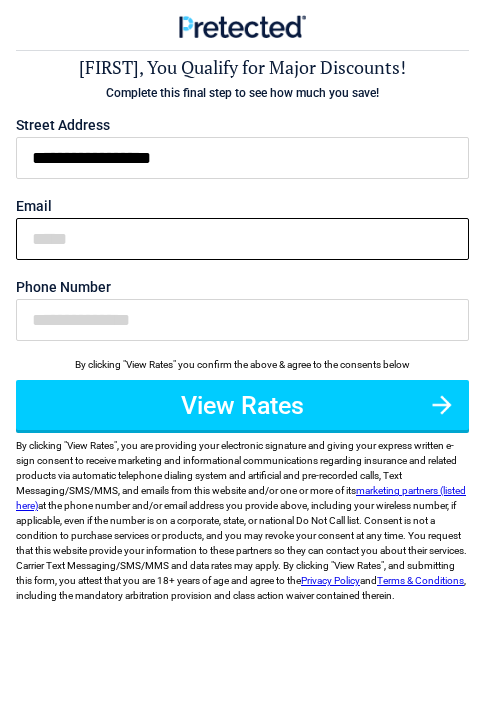click on "Email" at bounding box center (242, 239) 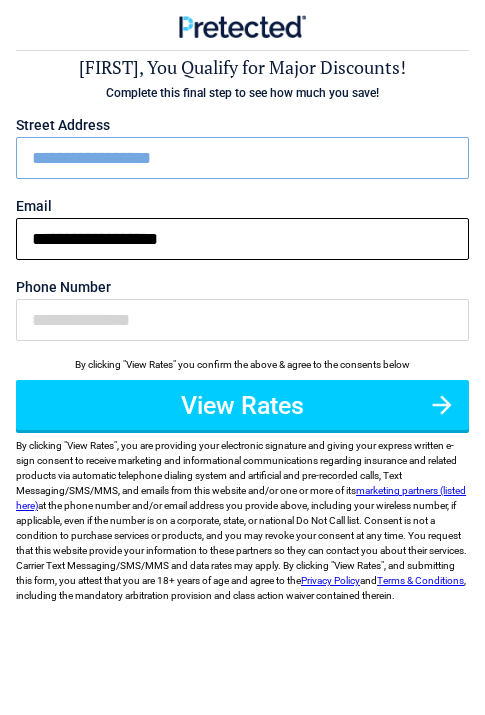 type on "**********" 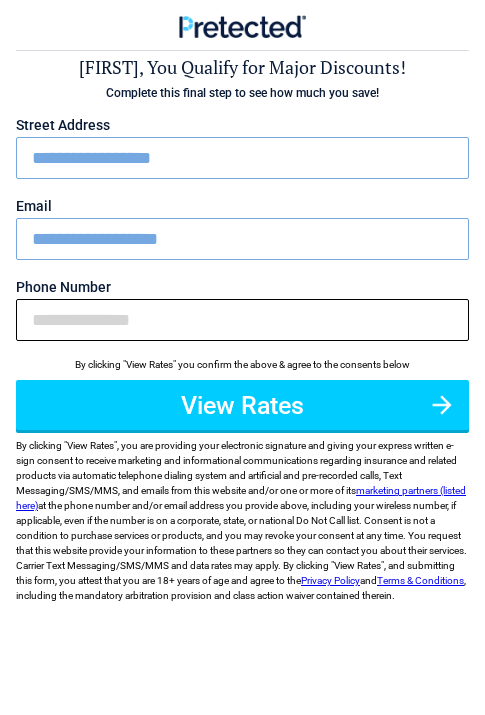 click on "Phone Number" at bounding box center [242, 320] 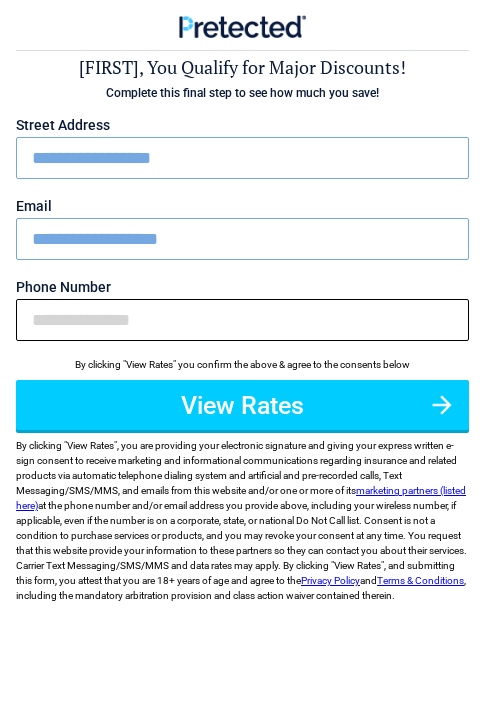 click on "Phone Number" at bounding box center [242, 320] 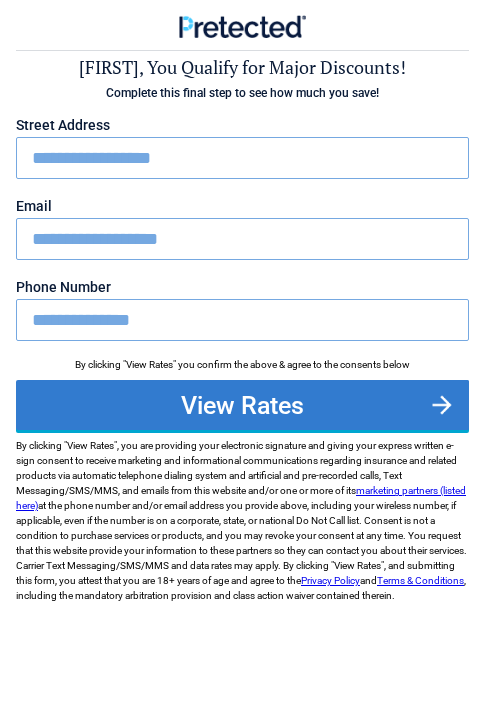 click on "View Rates" at bounding box center [242, 405] 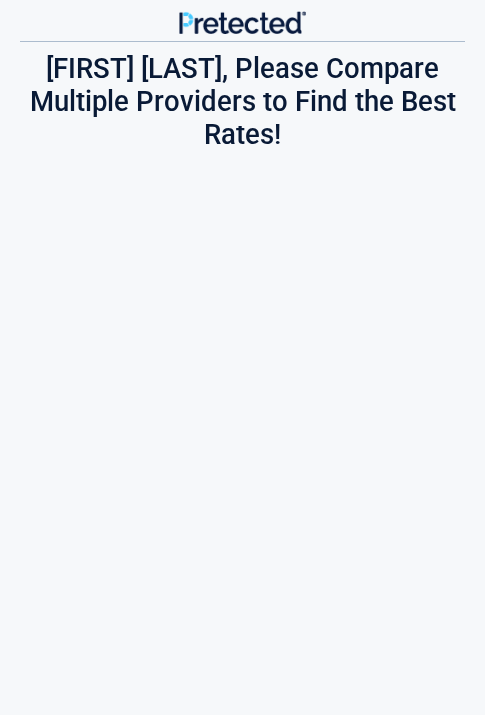 scroll, scrollTop: 0, scrollLeft: 0, axis: both 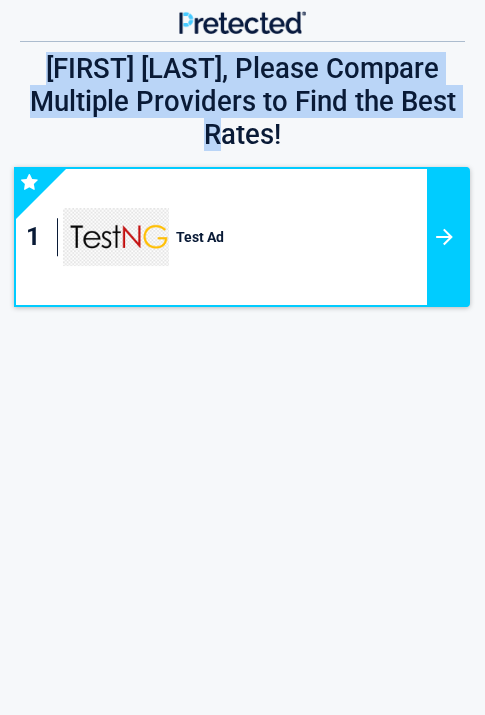 drag, startPoint x: 23, startPoint y: 66, endPoint x: 455, endPoint y: 121, distance: 435.4871 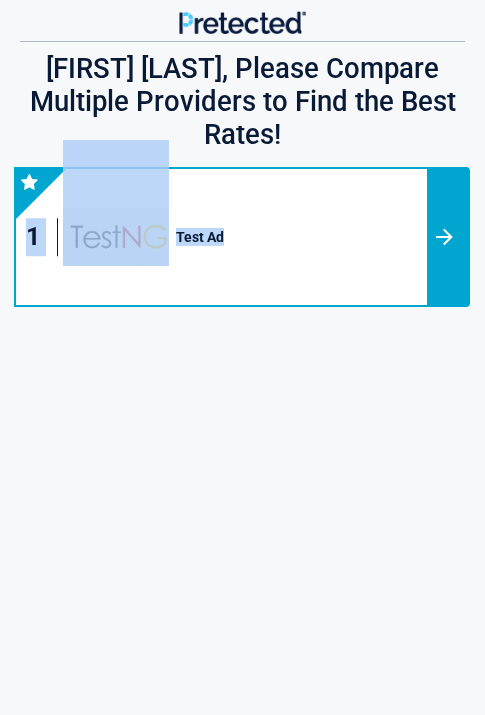 drag, startPoint x: 399, startPoint y: 461, endPoint x: 265, endPoint y: 182, distance: 309.5109 